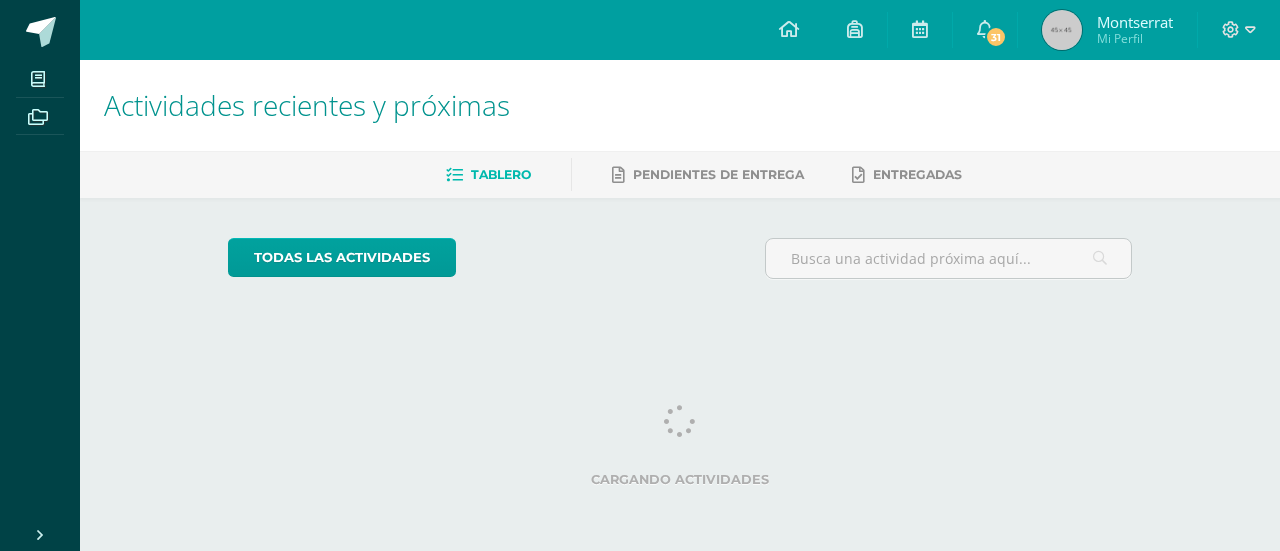 scroll, scrollTop: 0, scrollLeft: 0, axis: both 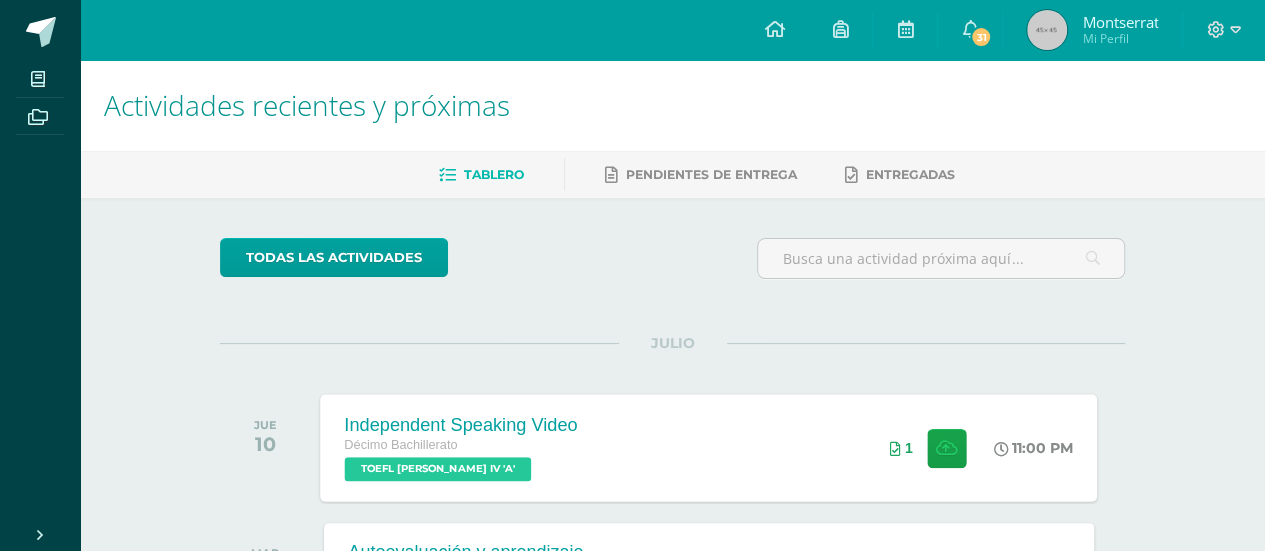 click on "Independent Speaking Video
Décimo Bachillerato
TOEFL  [PERSON_NAME] IV 'A'
11:00 PM
1
Independent Speaking Video" at bounding box center [709, 447] 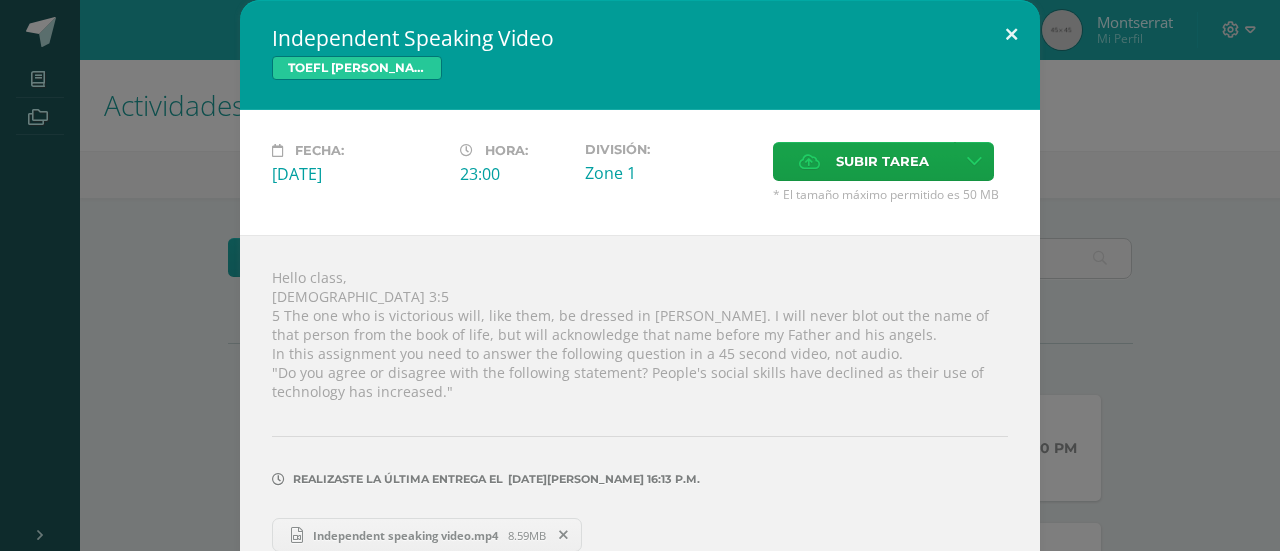 click at bounding box center [1011, 34] 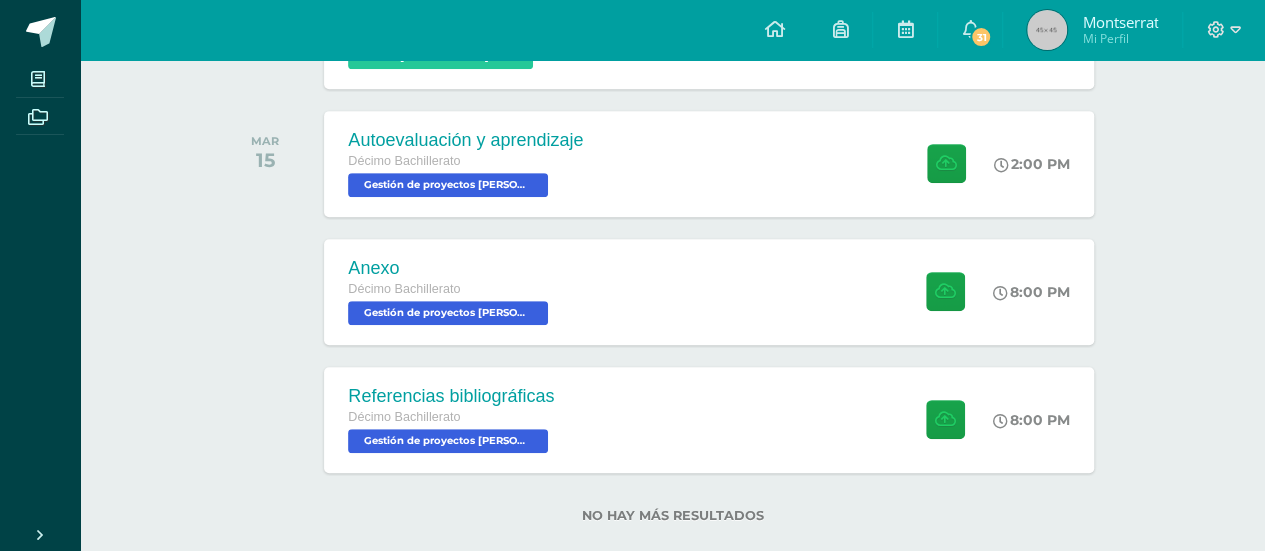 scroll, scrollTop: 415, scrollLeft: 0, axis: vertical 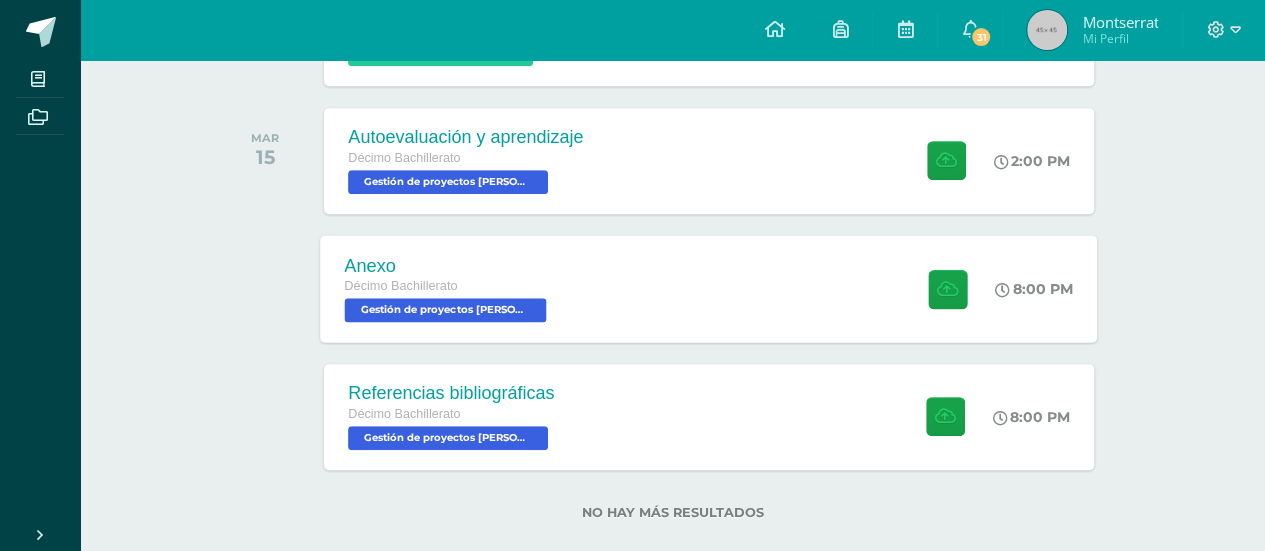 click on "Anexo
Décimo Bachillerato
Gestión de proyectos  [PERSON_NAME] IV 'A'
8:00 PM
Anexo
Gestión de proyectos  [PERSON_NAME] IV" at bounding box center (709, 288) 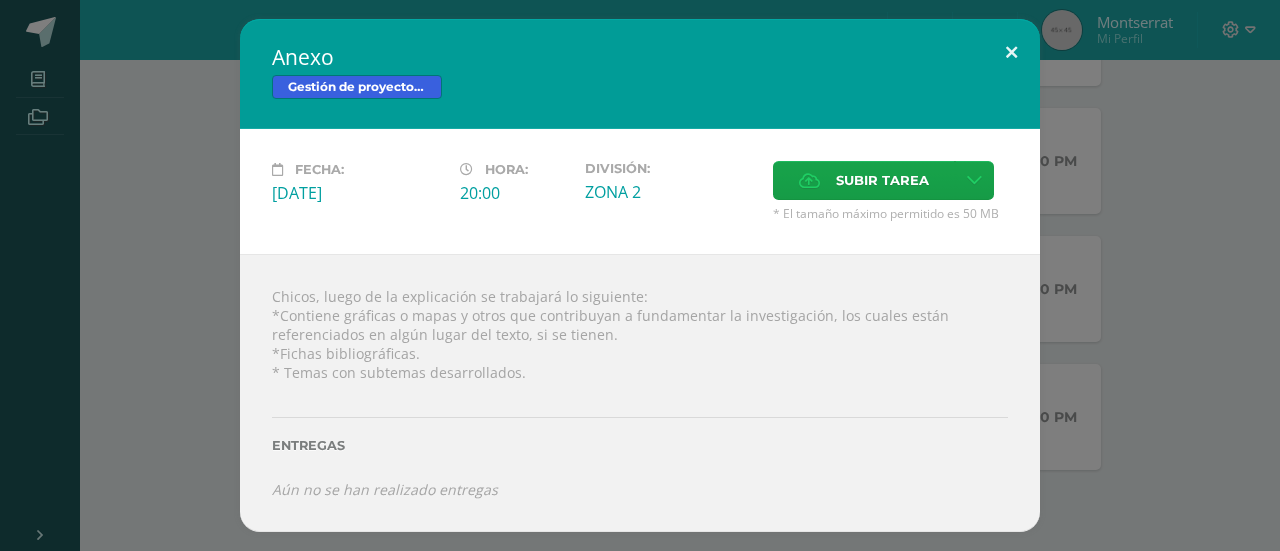 click at bounding box center [1011, 53] 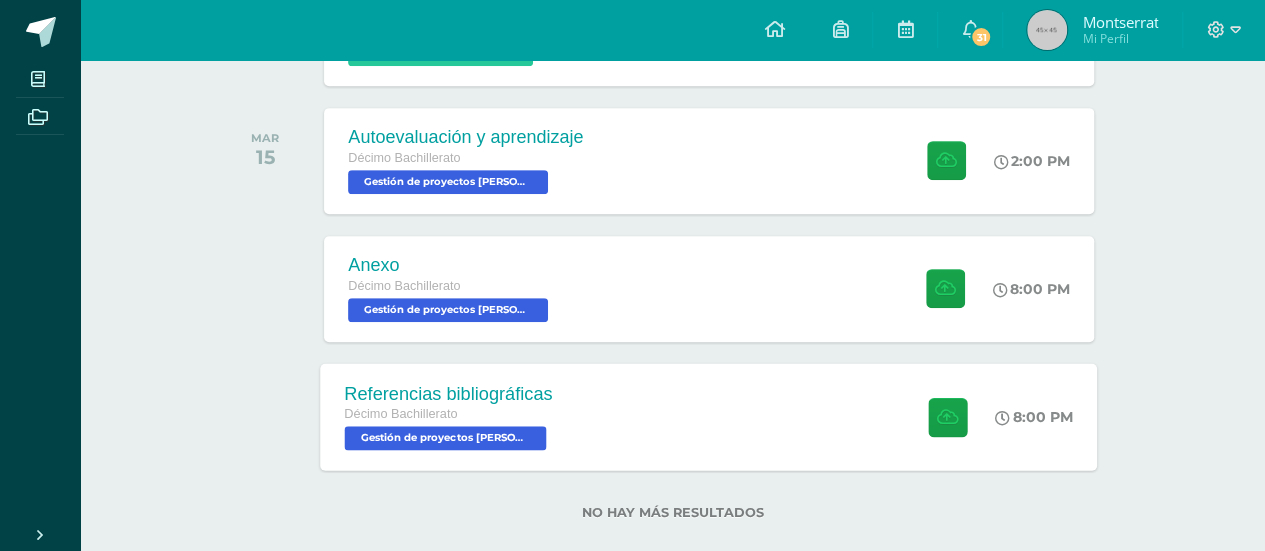 click on "Referencias bibliográficas
Décimo Bachillerato
Gestión de proyectos  [PERSON_NAME] IV 'A'
8:00 PM
Referencias bibliográficas
Gestión de proyectos  [PERSON_NAME] IV" at bounding box center (709, 416) 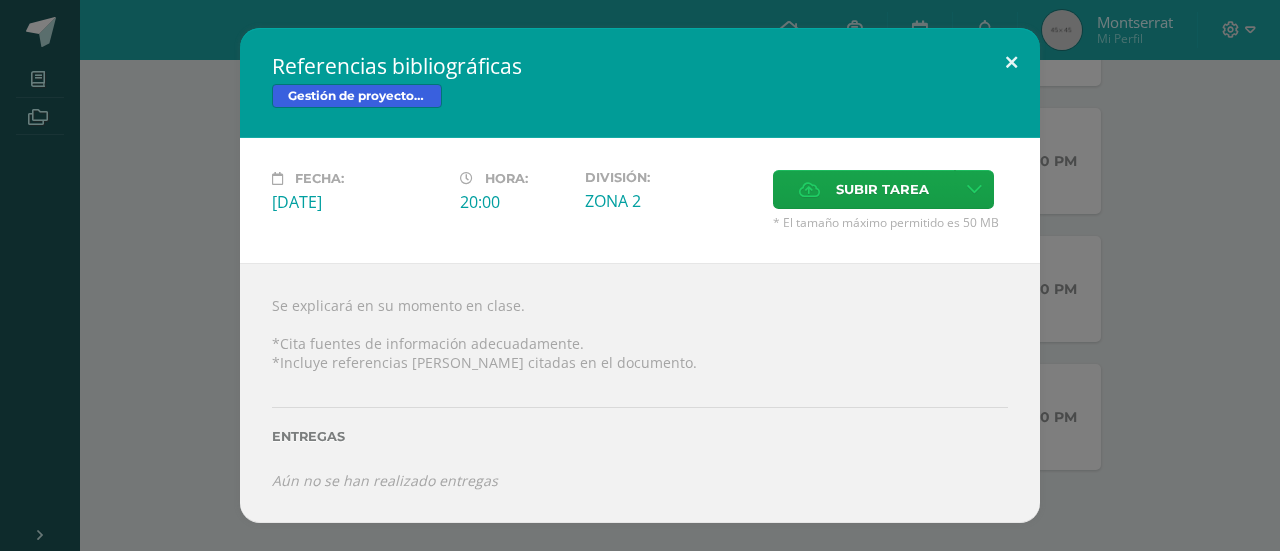 click at bounding box center (1011, 62) 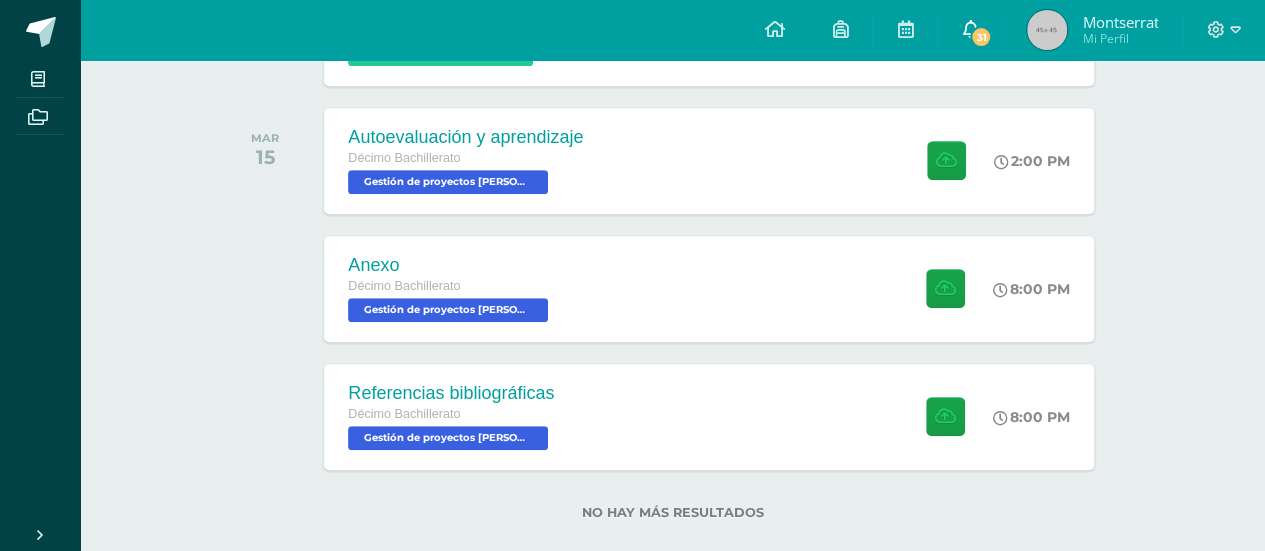 click on "31" at bounding box center (970, 30) 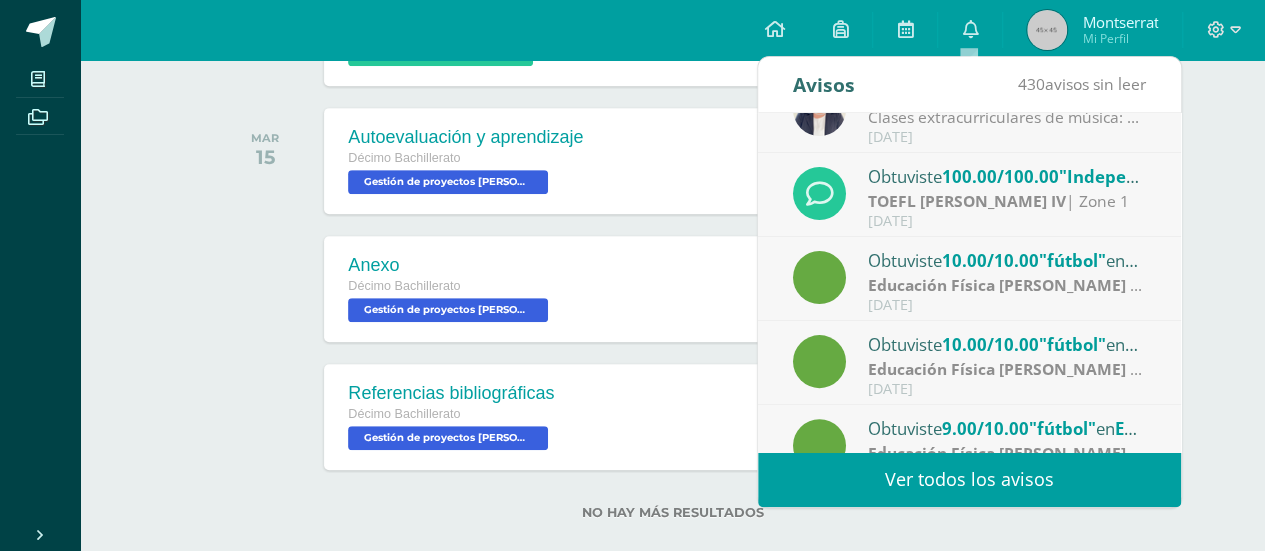 scroll, scrollTop: 0, scrollLeft: 0, axis: both 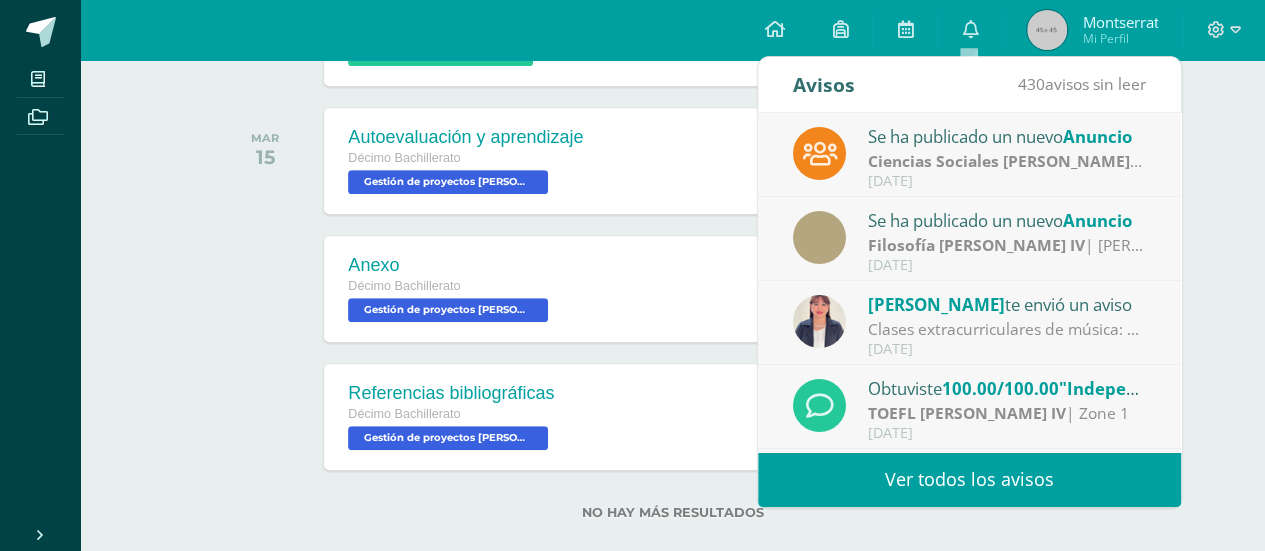 click on "Ver todos los avisos" at bounding box center (969, 479) 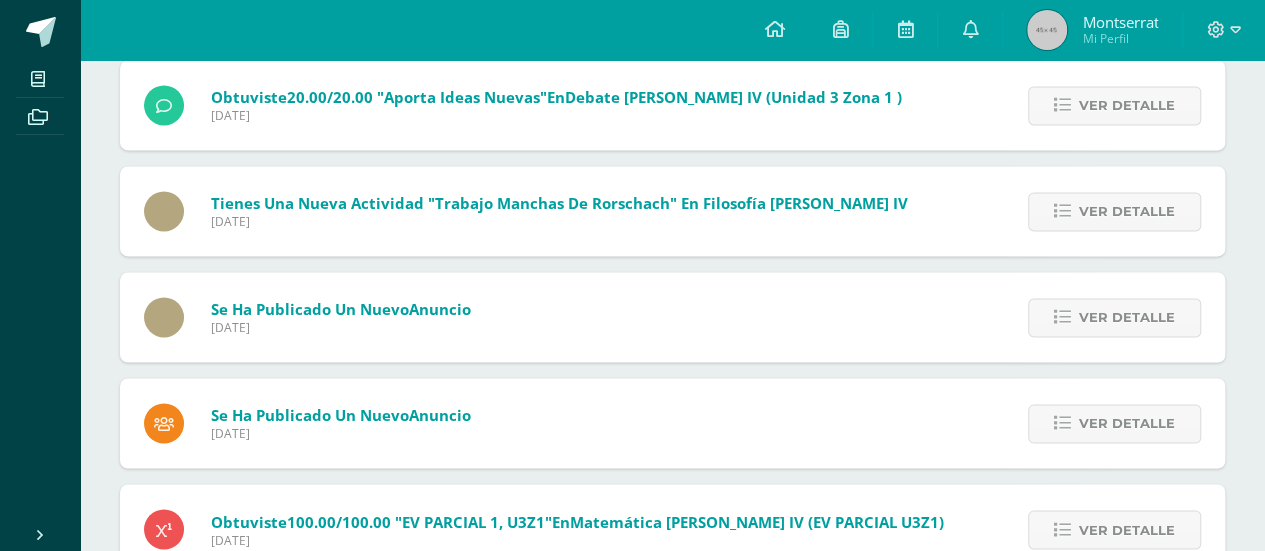 scroll, scrollTop: 5234, scrollLeft: 0, axis: vertical 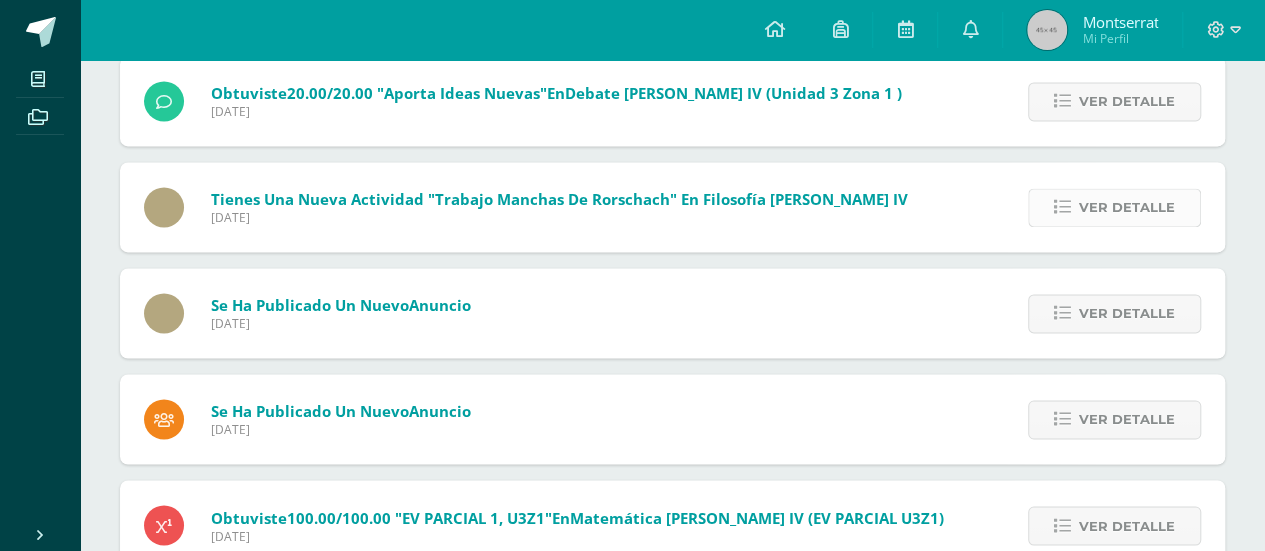 click on "Ver detalle" at bounding box center [1114, 207] 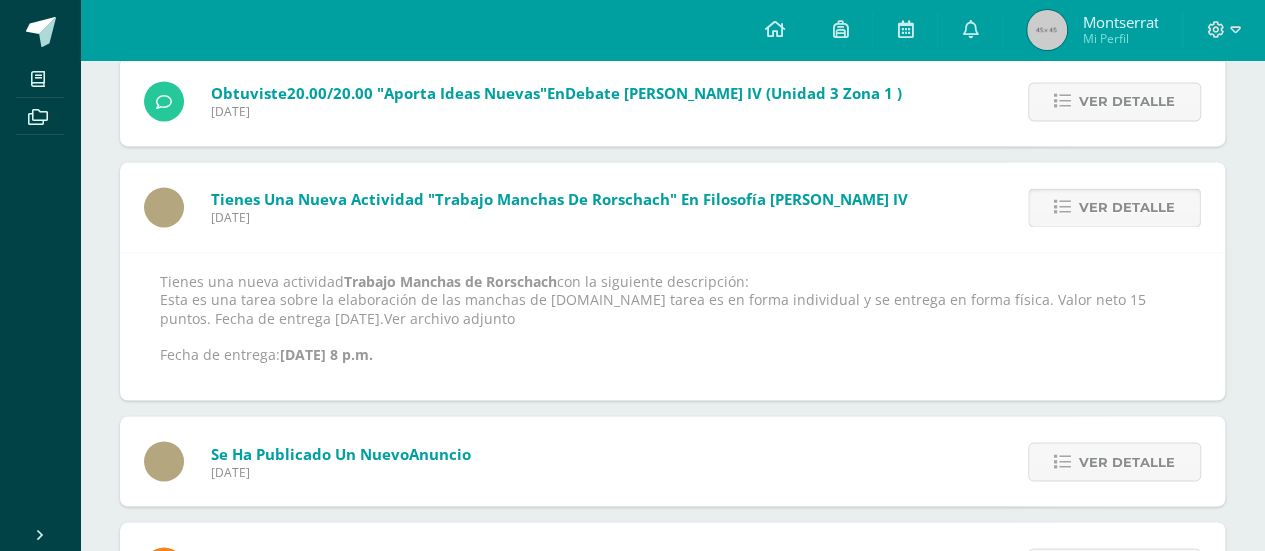 click on "Ver detalle" at bounding box center (1114, 207) 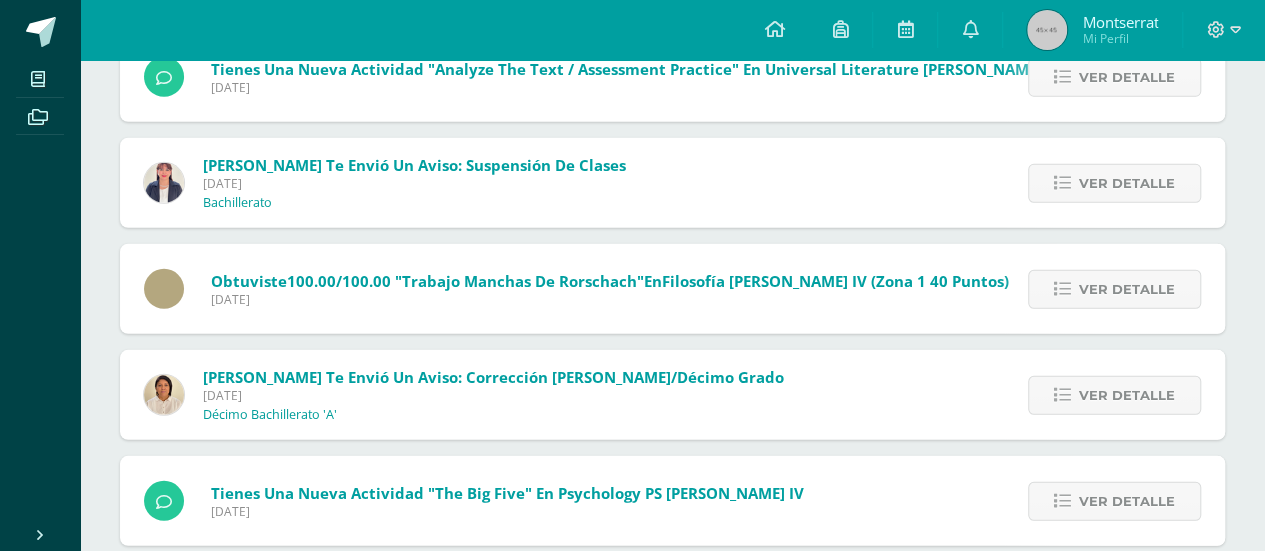 scroll, scrollTop: 2754, scrollLeft: 0, axis: vertical 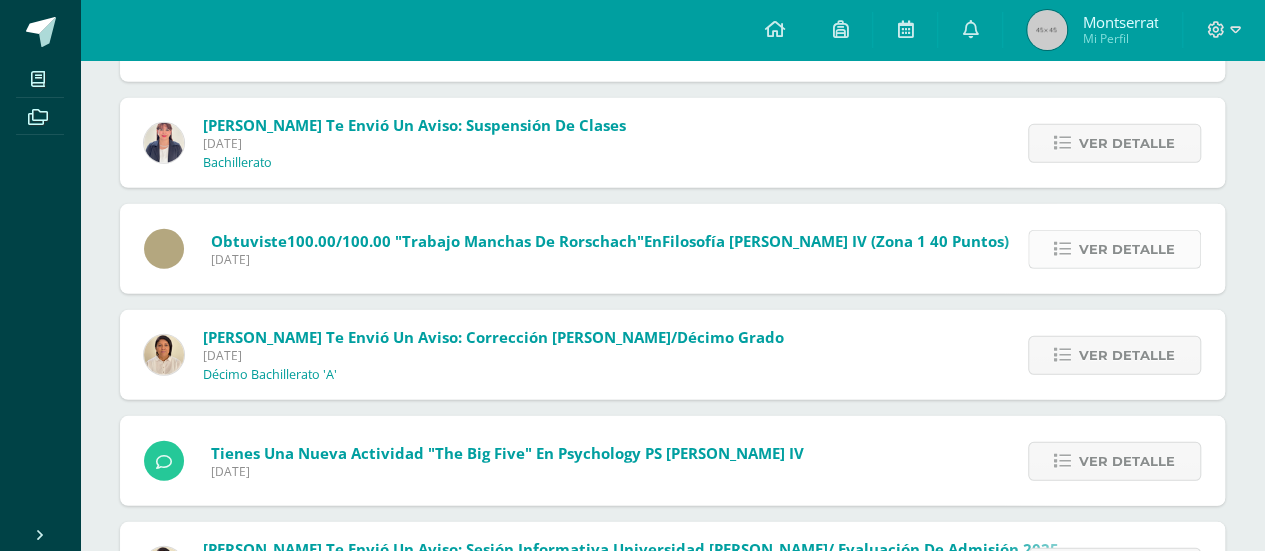 click on "Ver detalle" at bounding box center [1127, 249] 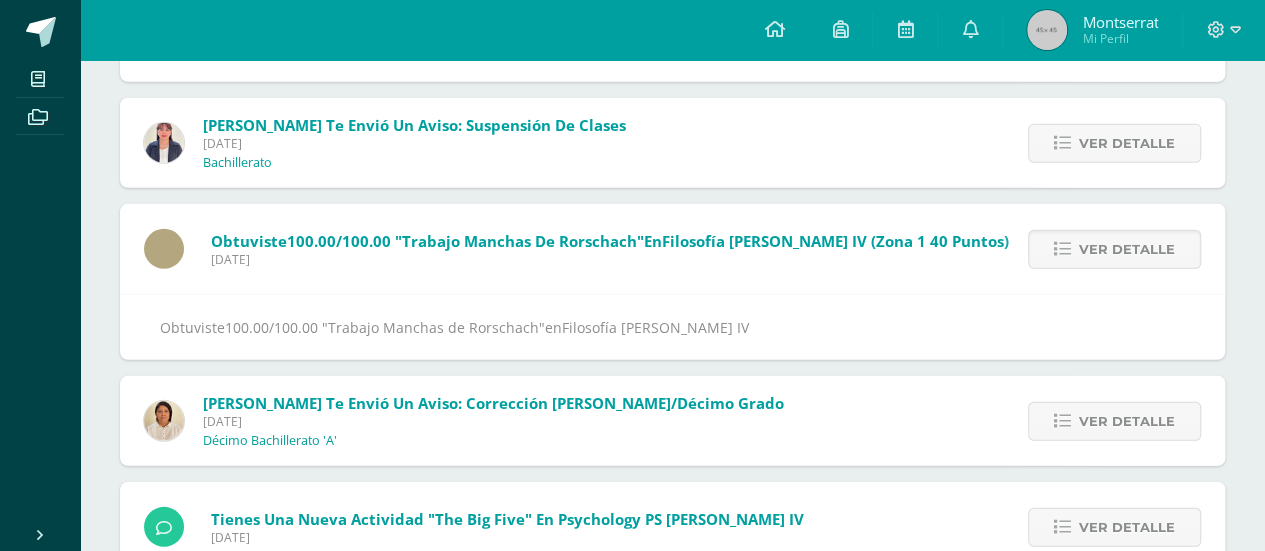 click at bounding box center (1047, 30) 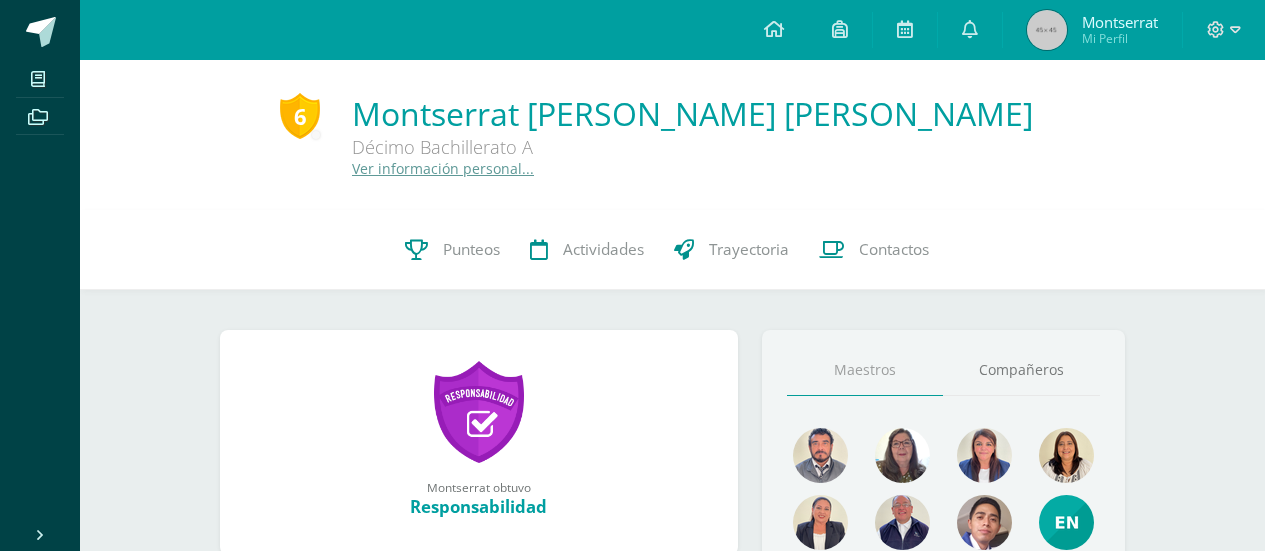 scroll, scrollTop: 0, scrollLeft: 0, axis: both 